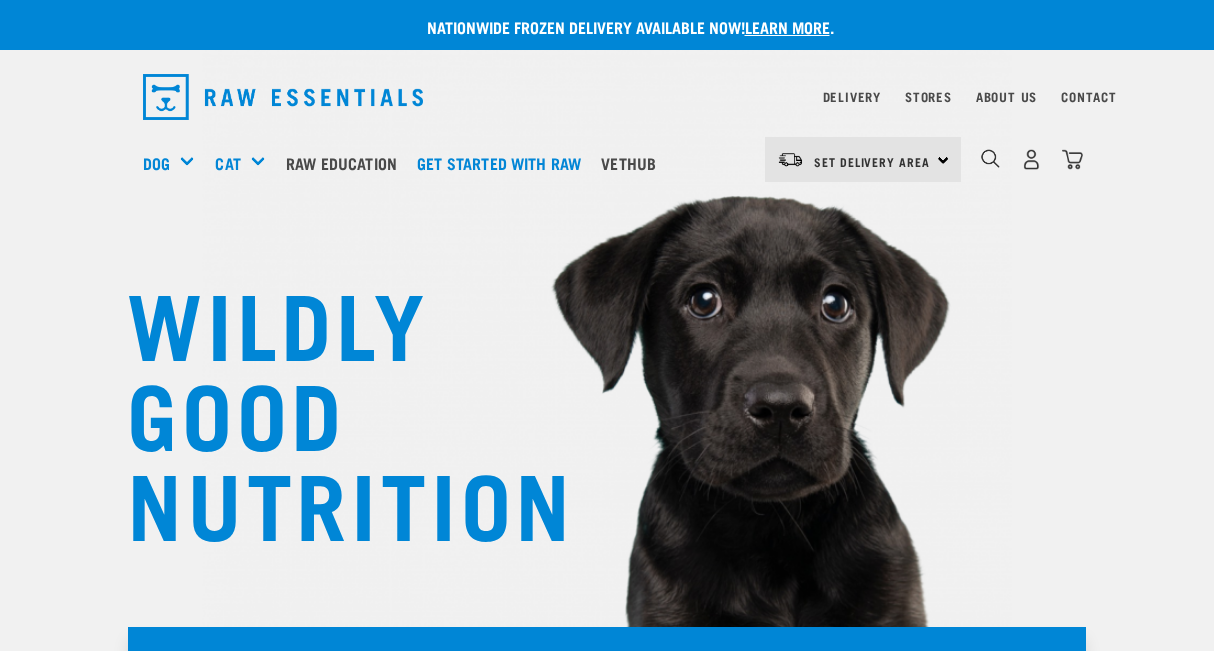 scroll, scrollTop: 0, scrollLeft: 0, axis: both 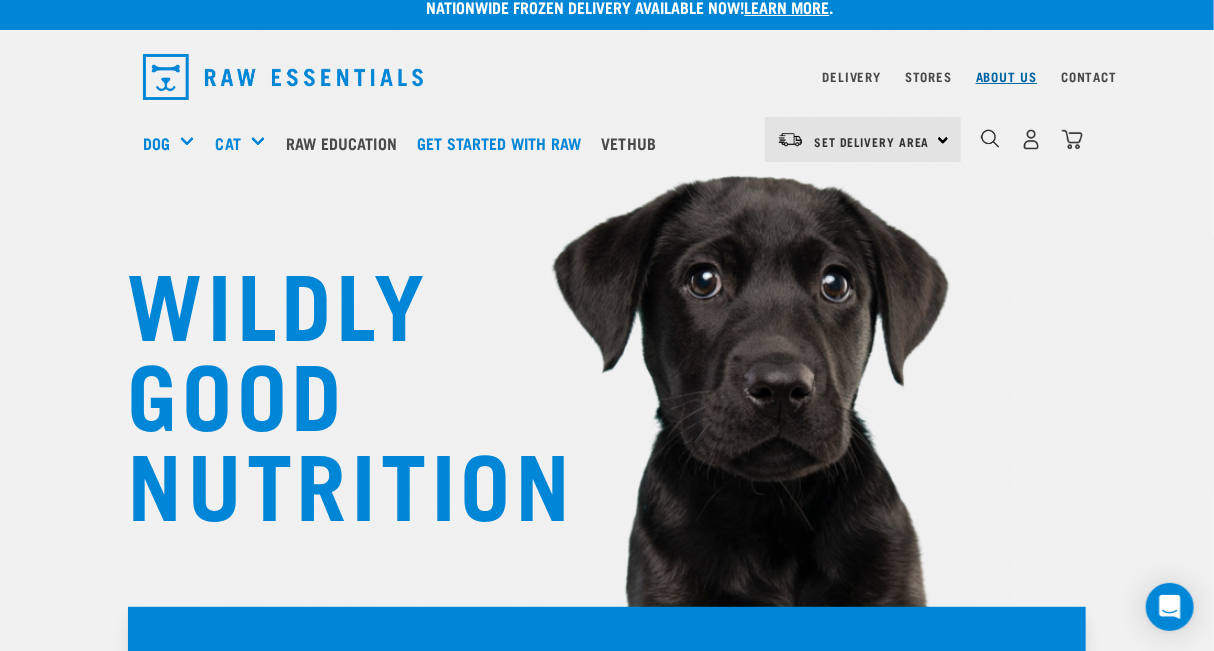click on "About Us" at bounding box center (1006, 76) 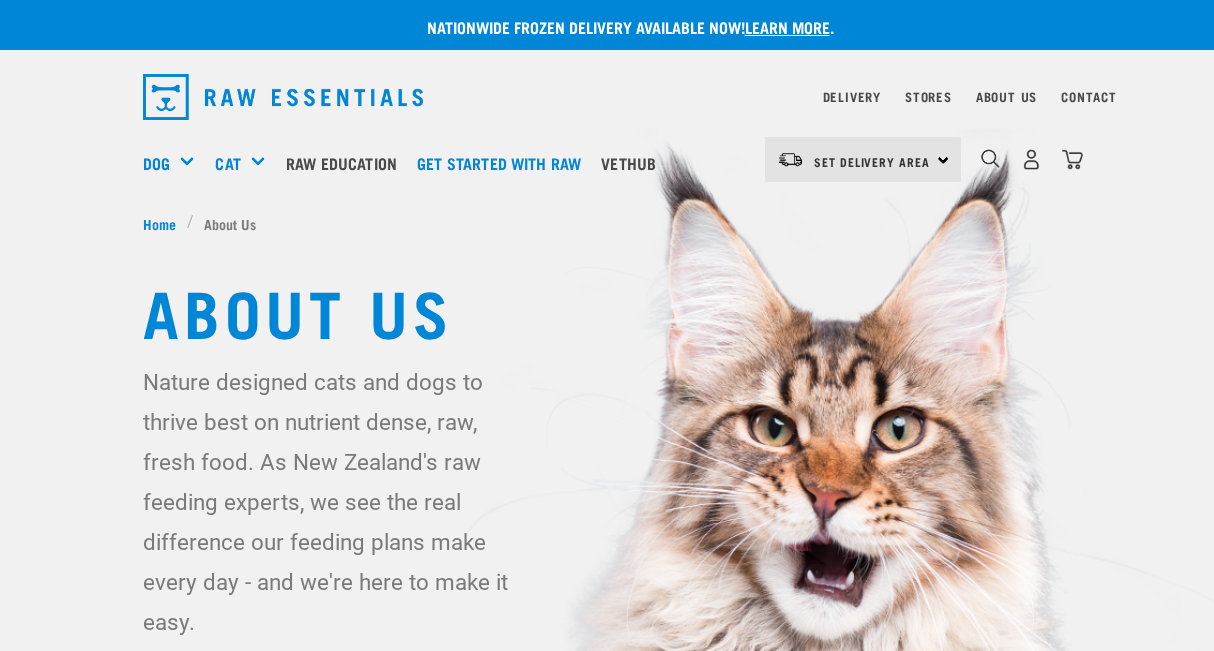 scroll, scrollTop: 0, scrollLeft: 0, axis: both 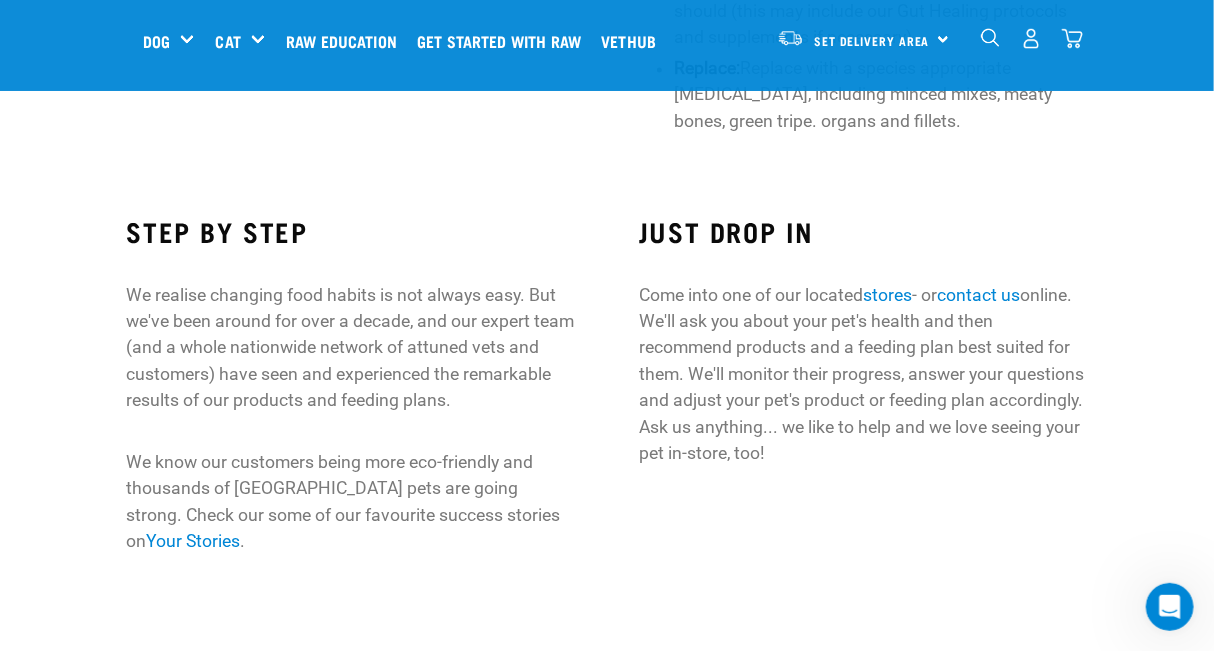 click on "Come into one of our located  stores  - or  contact us  online. We'll ask you about your pet's health and then recommend products and a feeding plan best suited for them. We'll monitor their progress, answer your questions and adjust your pet's product or feeding plan accordingly. Ask us anything... we like to help and we love seeing your pet in-store, too!" at bounding box center [863, 374] 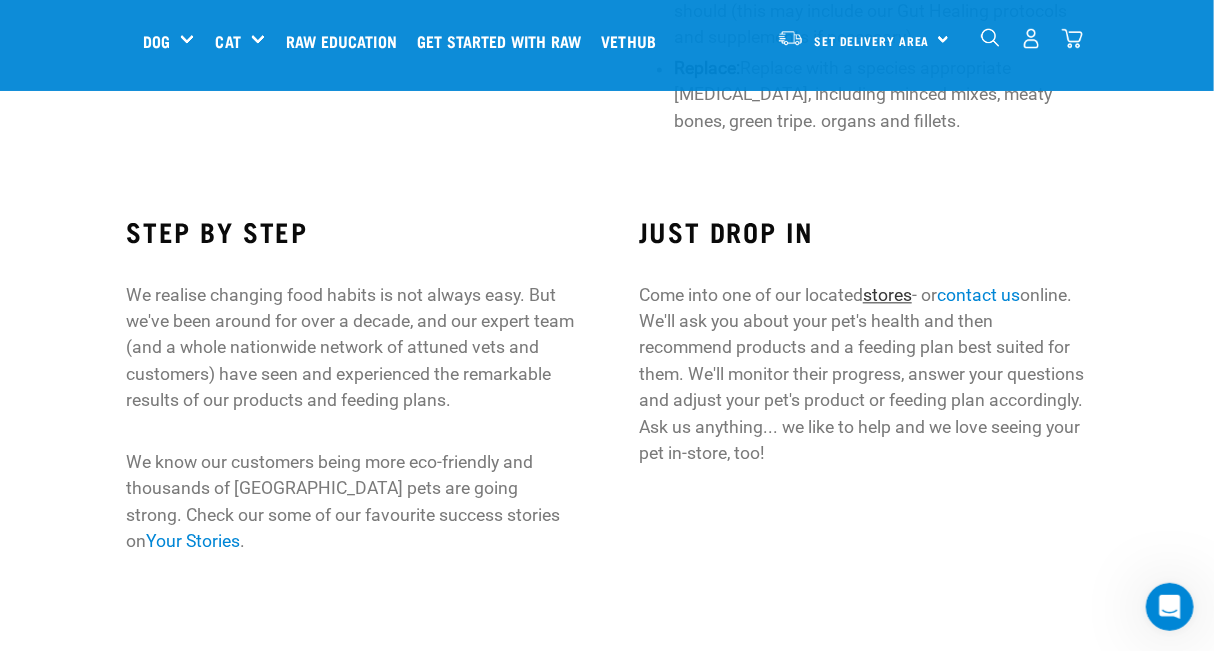 click on "stores" at bounding box center [887, 295] 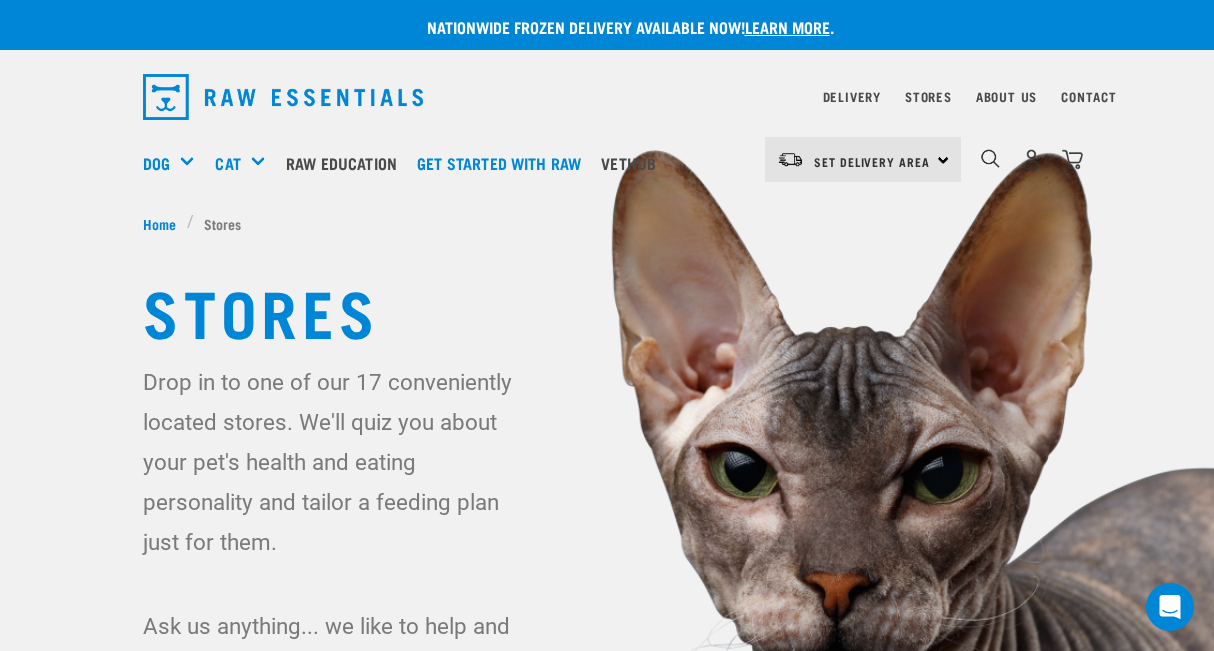scroll, scrollTop: 0, scrollLeft: 0, axis: both 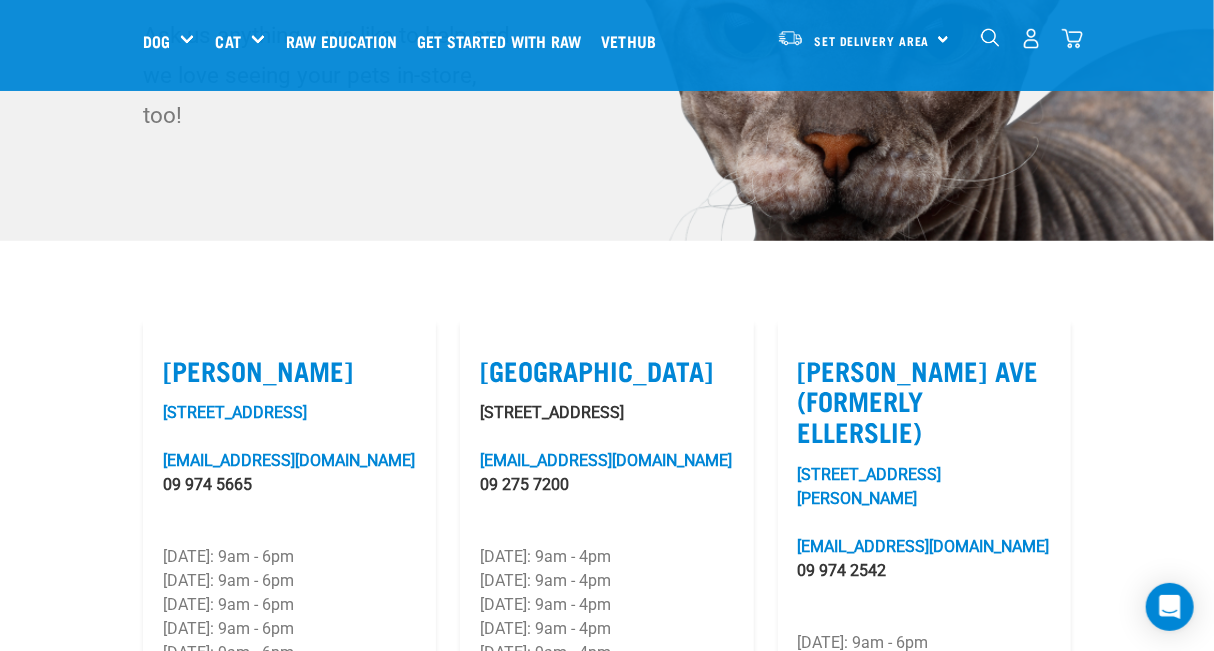 click on "Airport Oaks" at bounding box center [606, 370] 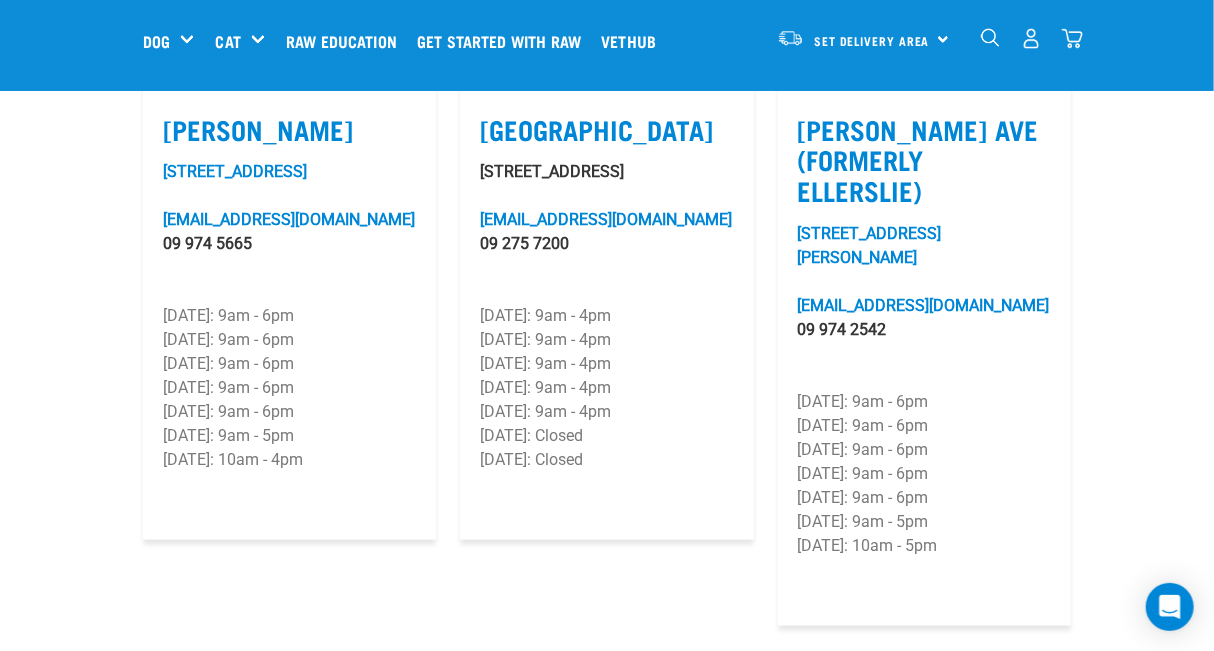 scroll, scrollTop: 364, scrollLeft: 0, axis: vertical 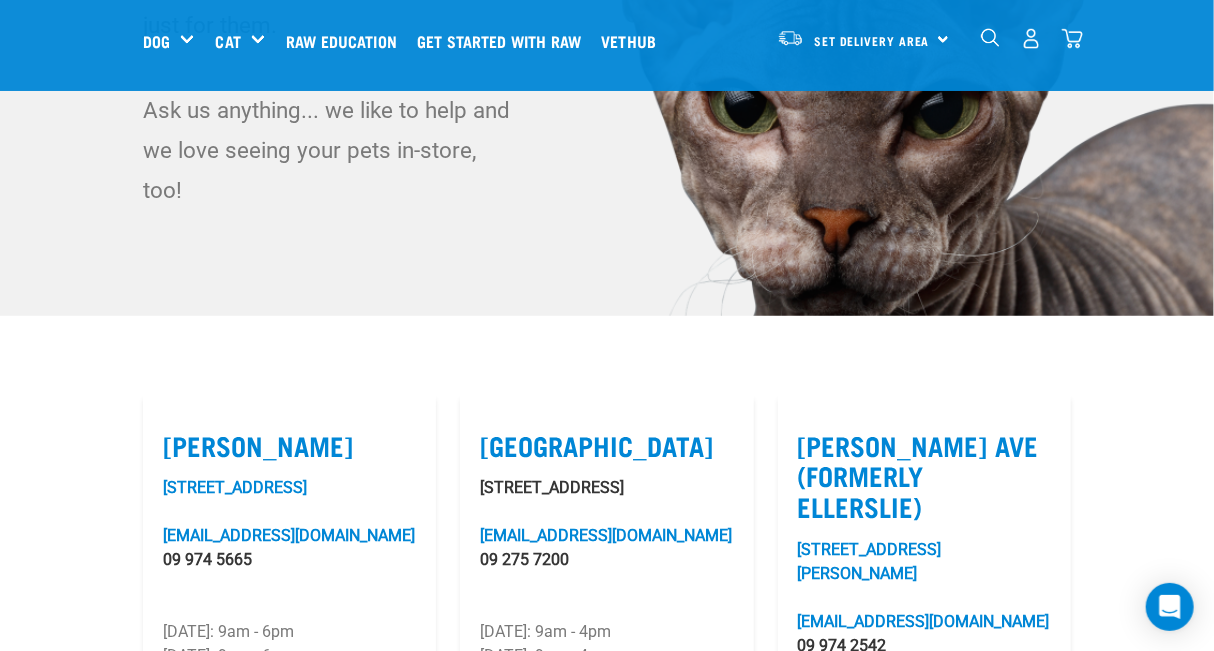 click on "Airport Oaks" at bounding box center (606, 445) 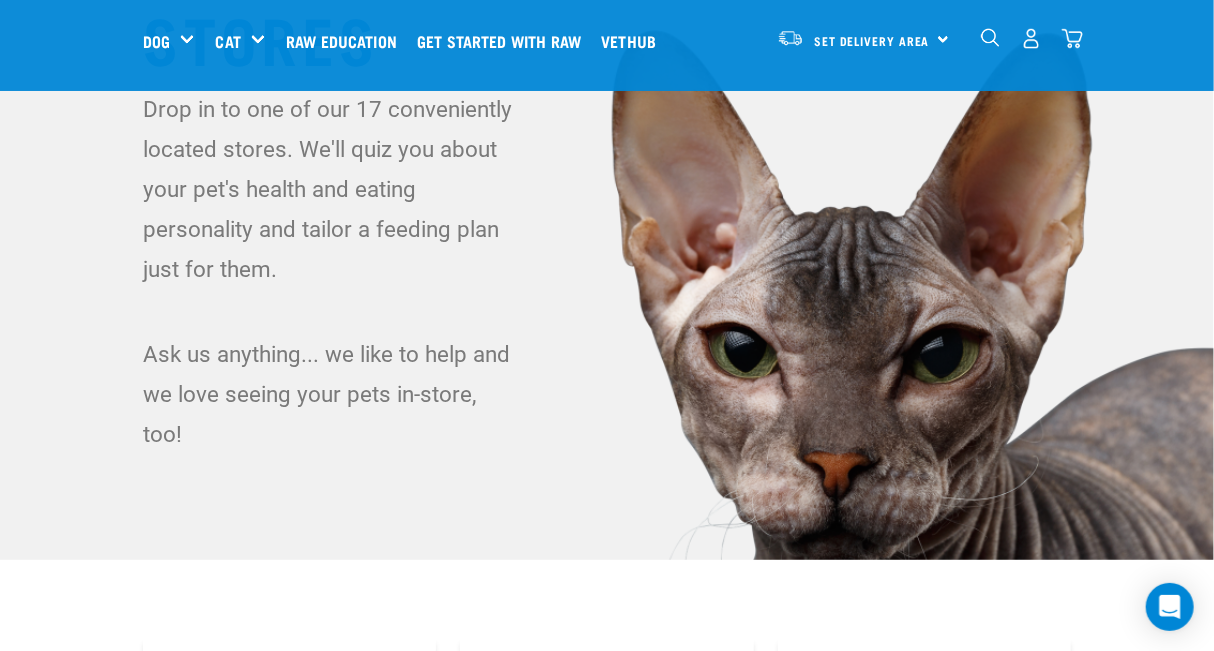 scroll, scrollTop: 122, scrollLeft: 0, axis: vertical 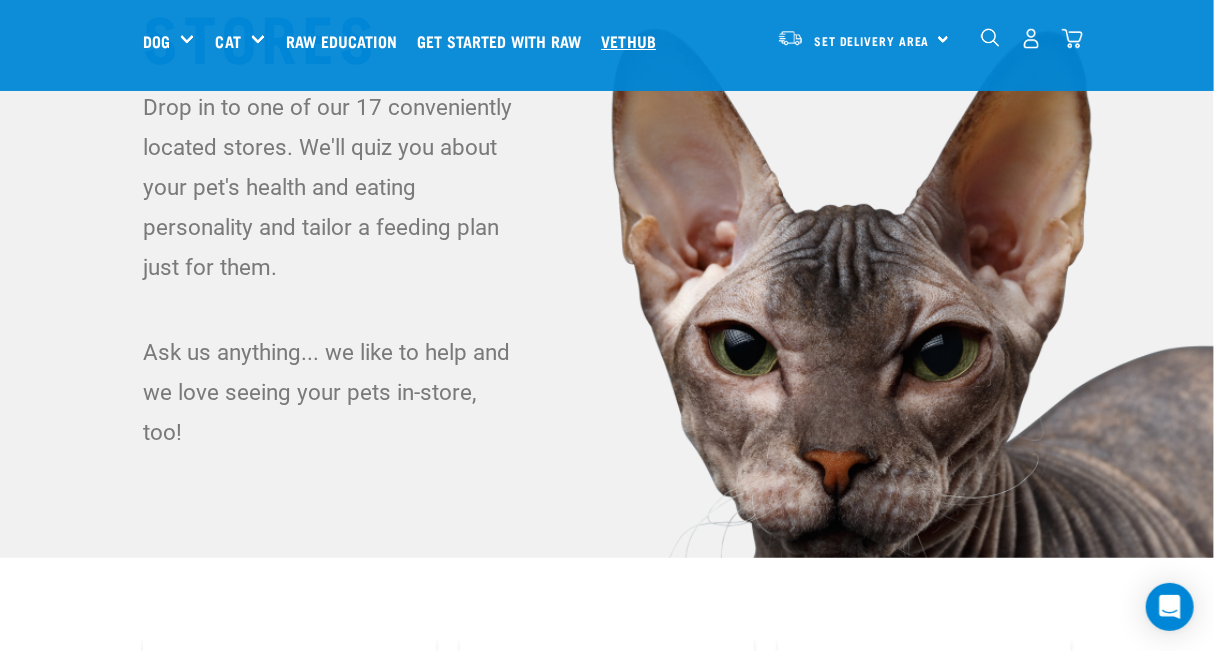click on "Vethub" at bounding box center [633, 41] 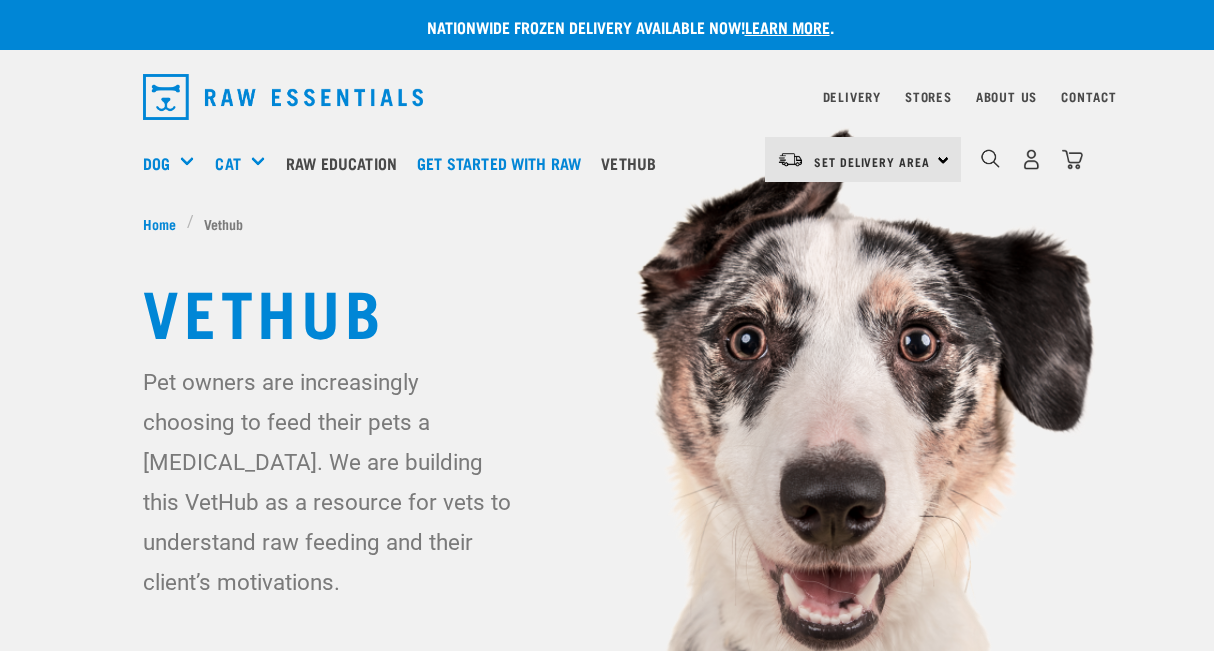 scroll, scrollTop: 0, scrollLeft: 0, axis: both 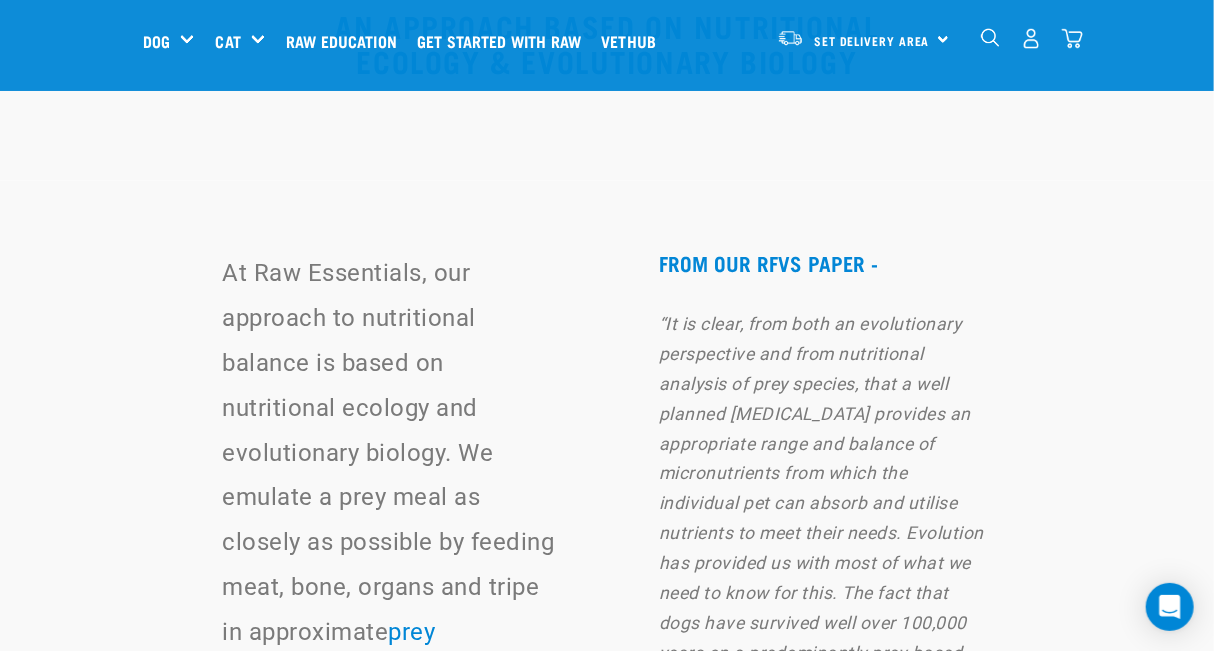 click on "Set Delivery Area
[GEOGRAPHIC_DATA]" at bounding box center [863, 38] 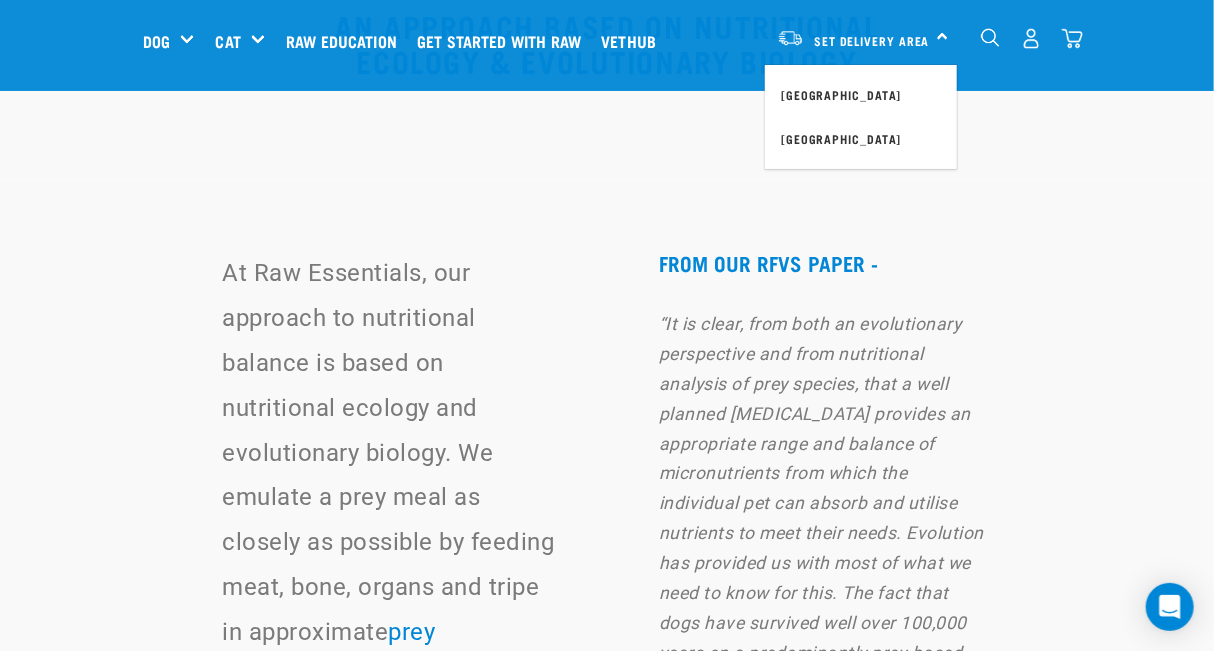 click on "Dog
Shop all dog
Get started packs
Wildly Good Meal Packs
Shop By Category" at bounding box center [613, 41] 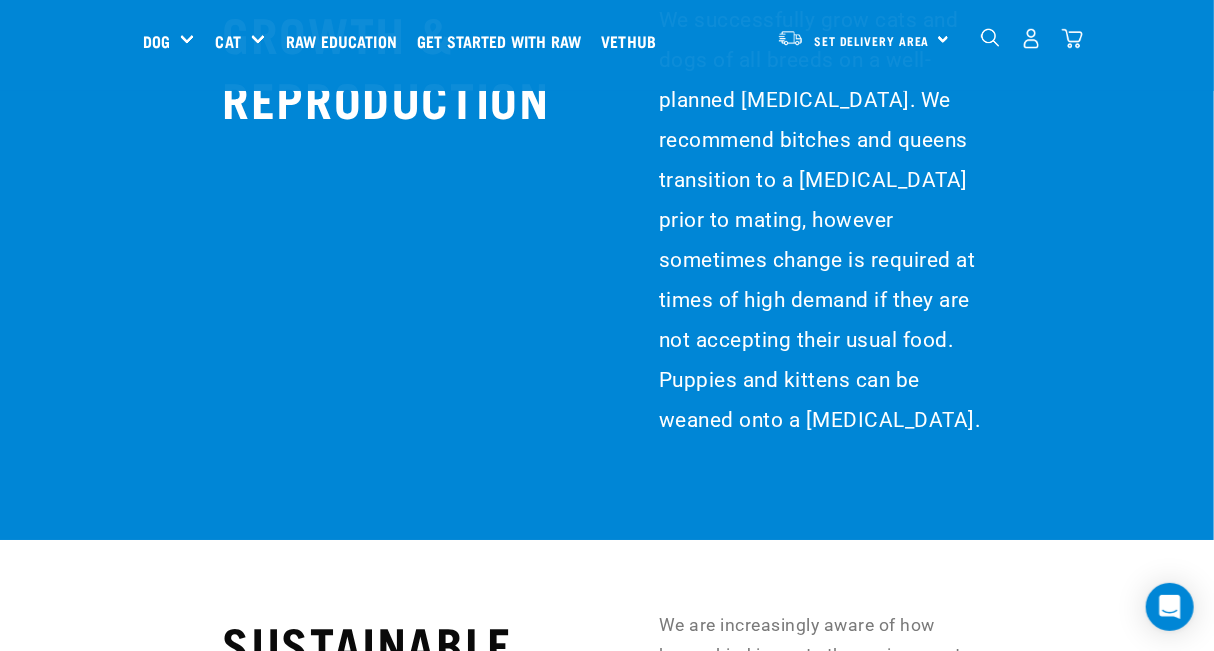 scroll, scrollTop: 17762, scrollLeft: 0, axis: vertical 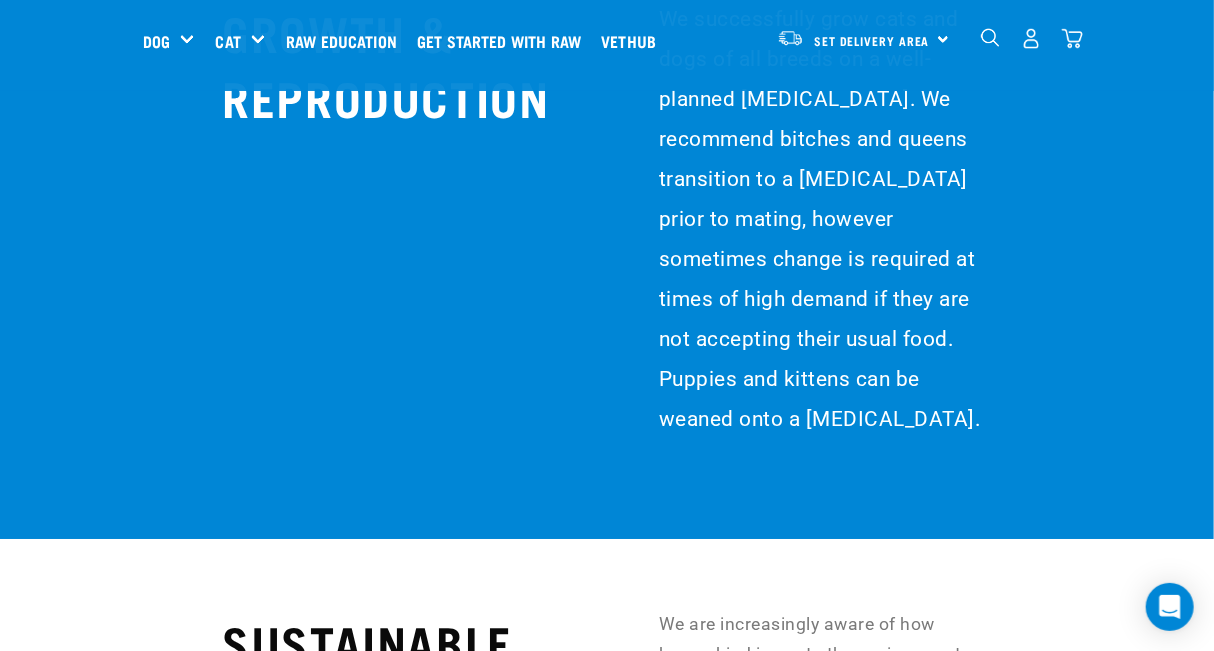 click on "About Us" at bounding box center [449, 3387] 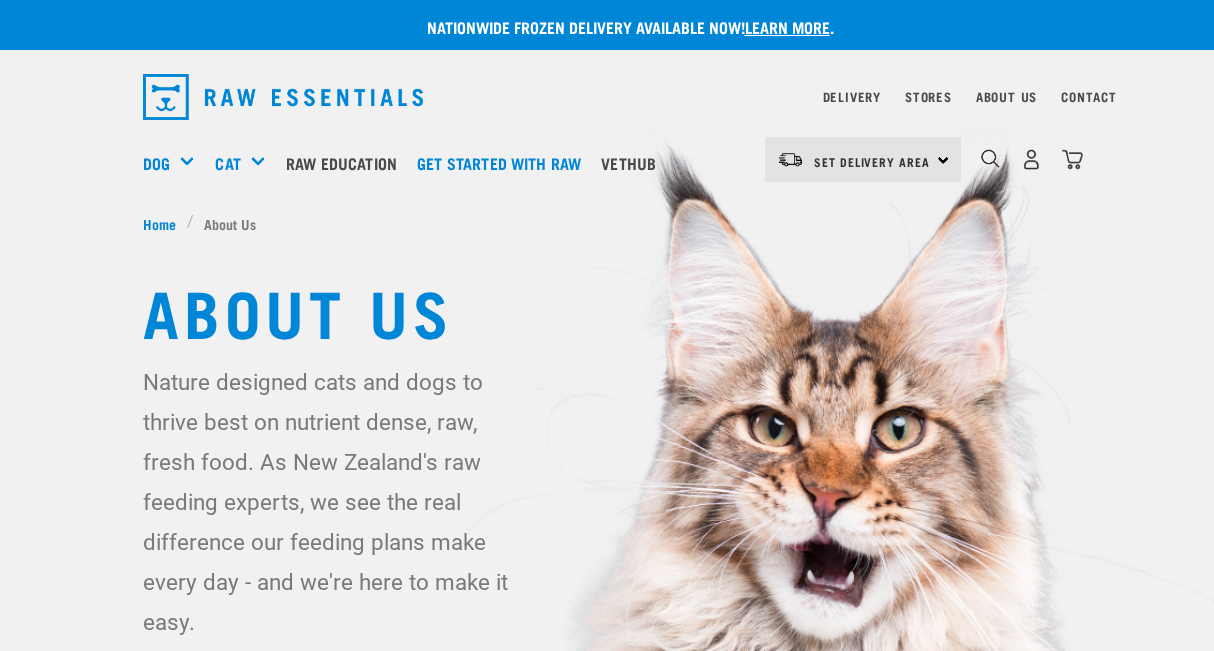 scroll, scrollTop: 0, scrollLeft: 0, axis: both 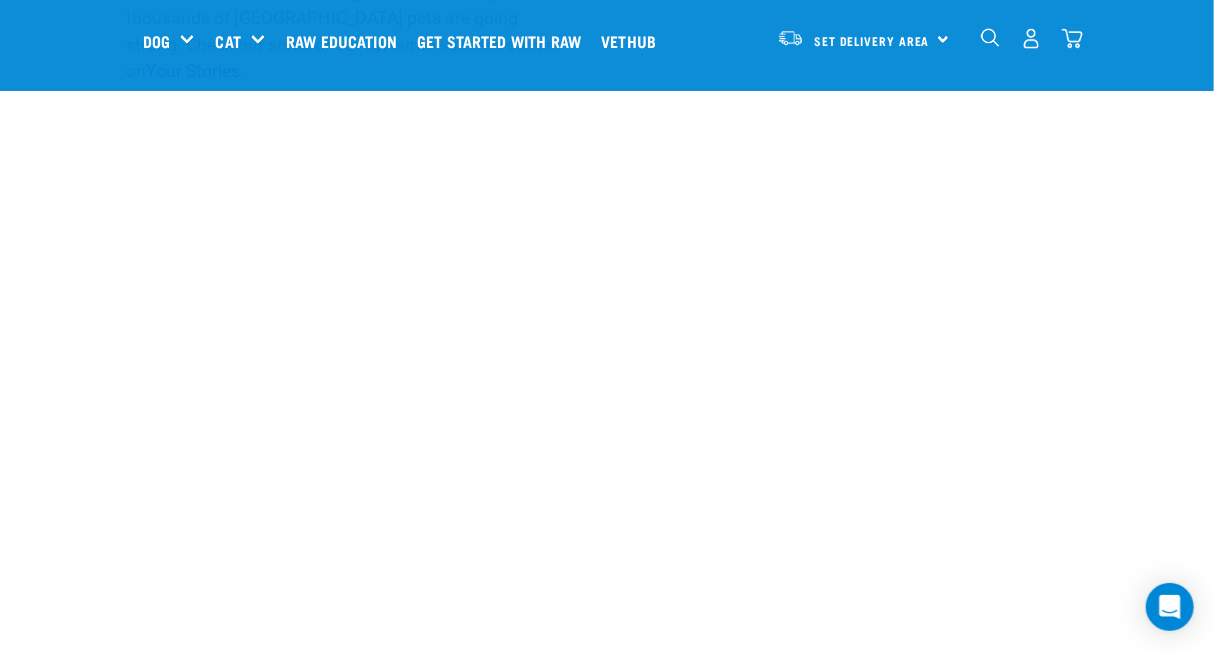 click at bounding box center (607, 389) 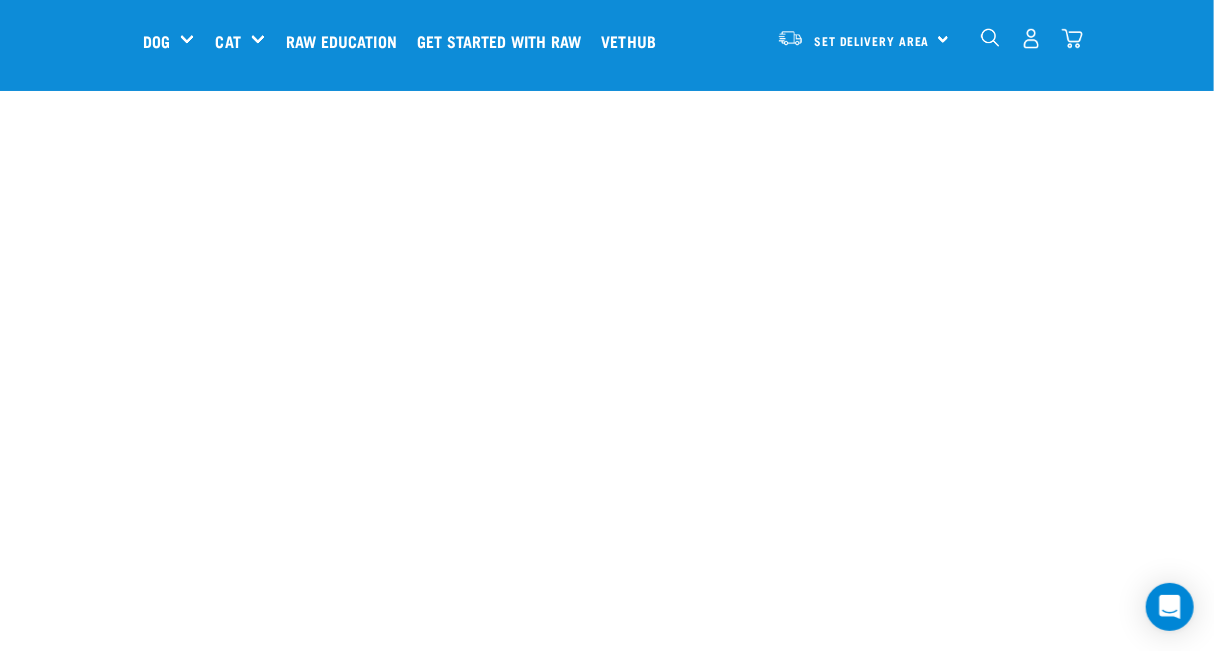 scroll, scrollTop: 2384, scrollLeft: 0, axis: vertical 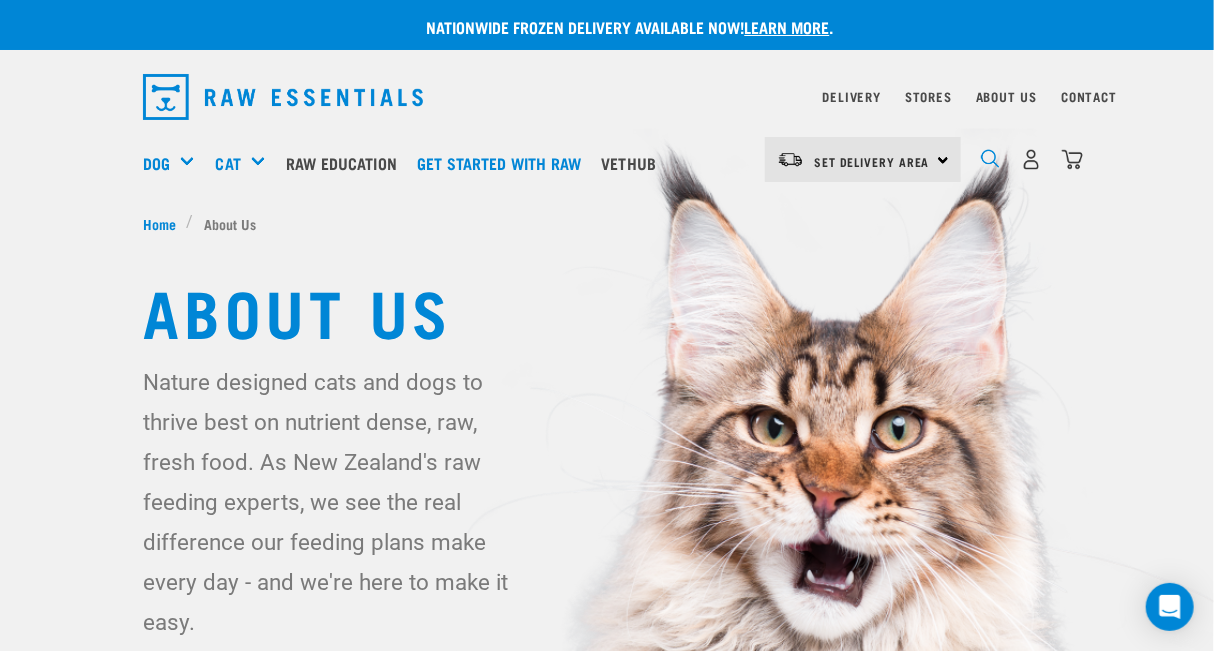 click at bounding box center [990, 158] 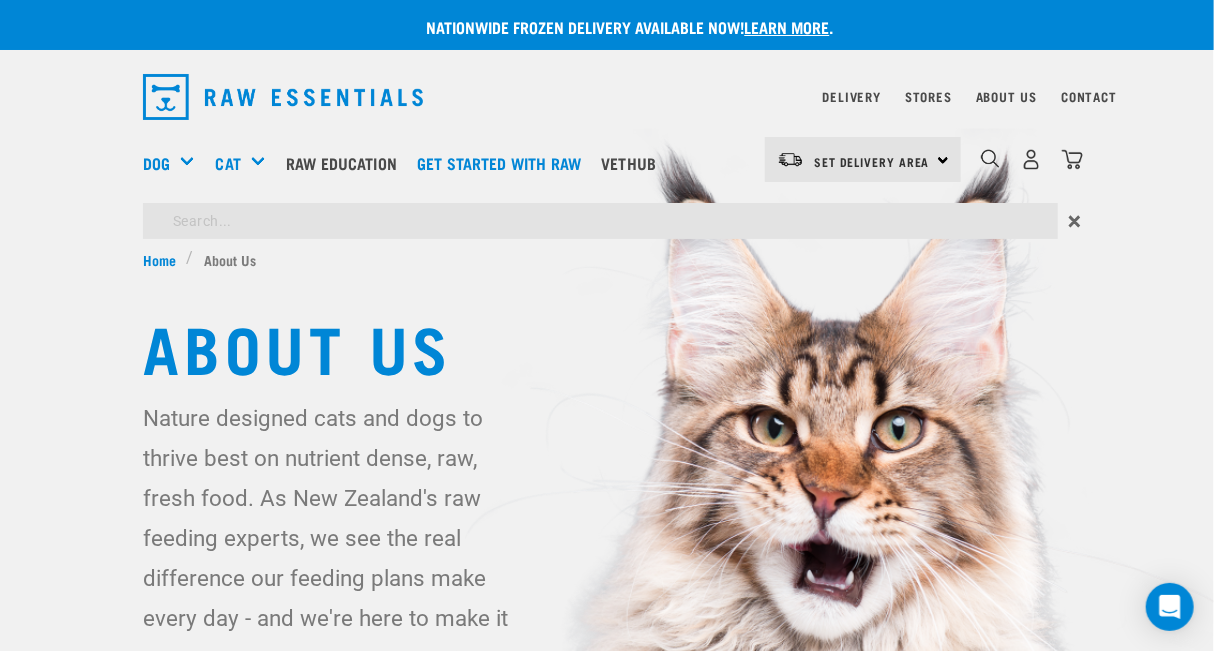 click on "Nationwide frozen delivery available now!  Learn more .
Delivery
Stores
About Us
Contact
Dog Rolls" at bounding box center (607, 351) 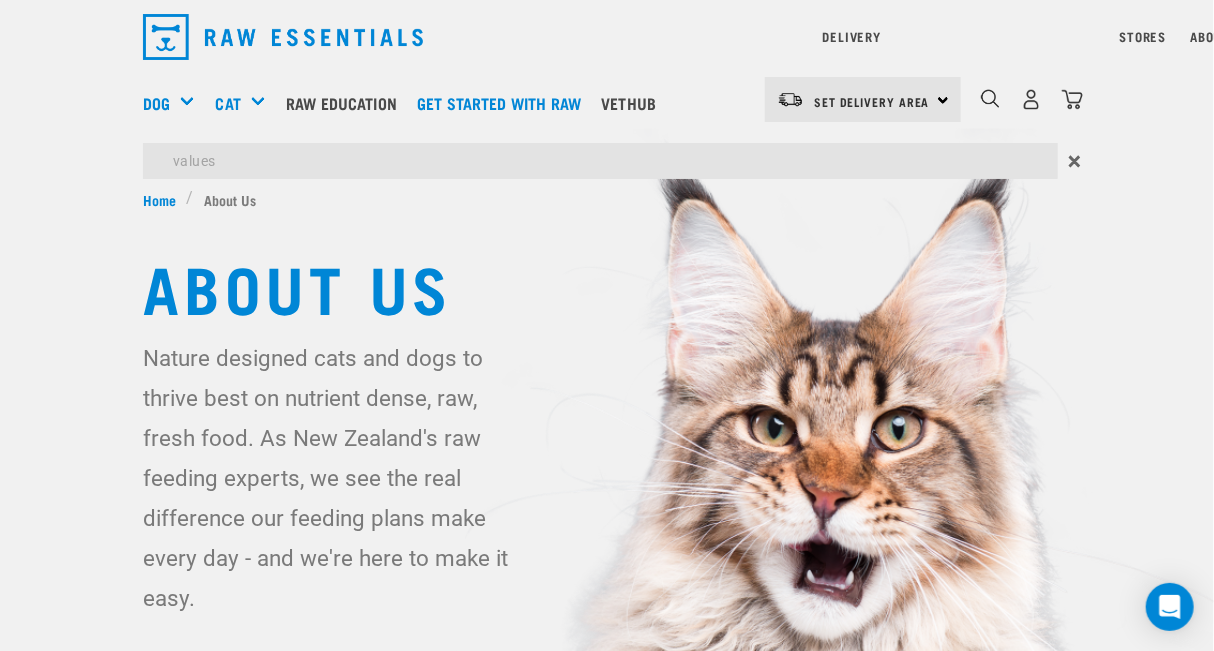 type on "values" 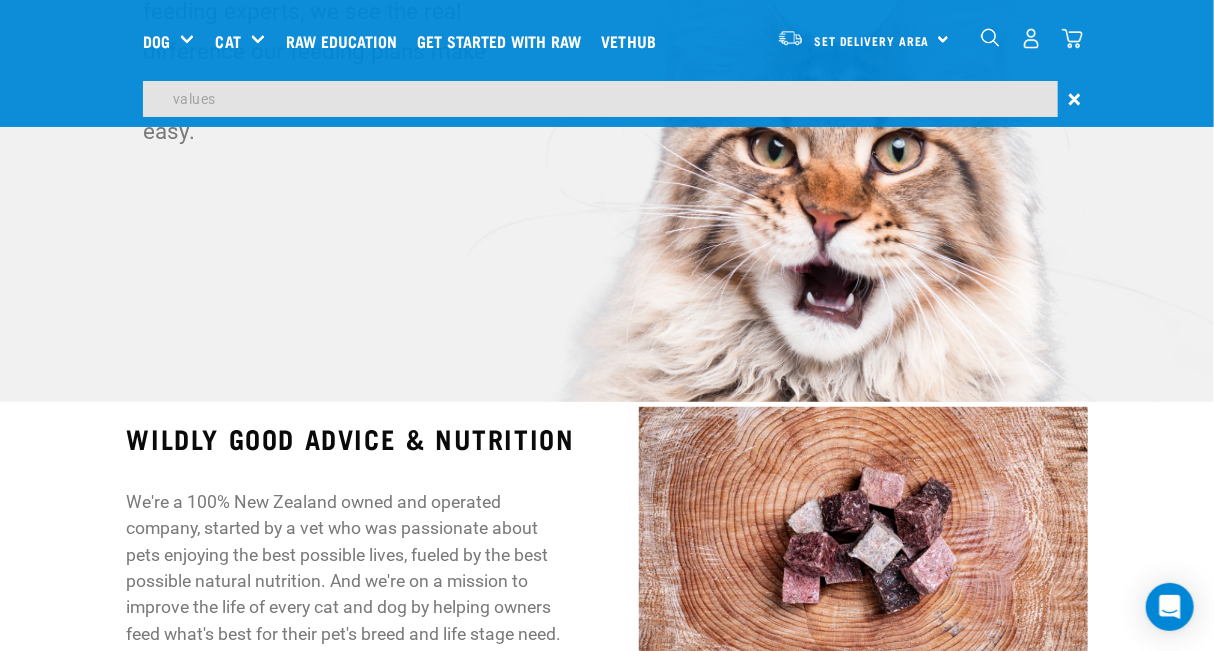 scroll, scrollTop: 280, scrollLeft: 0, axis: vertical 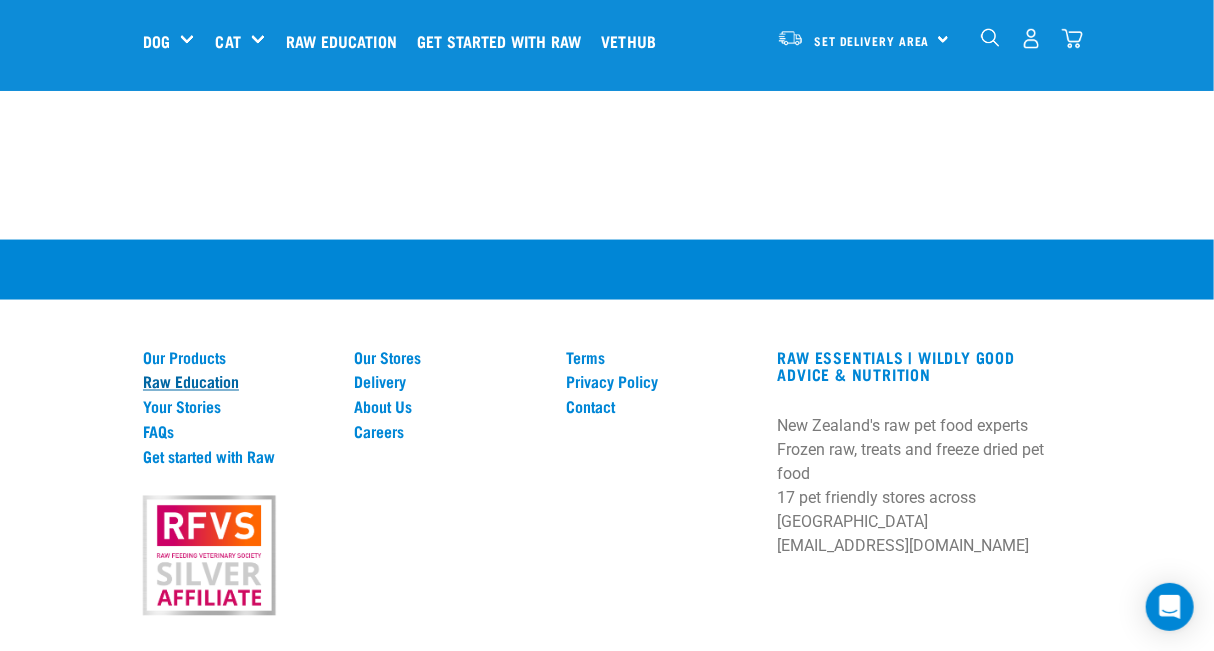 click on "Raw Education" at bounding box center (237, 382) 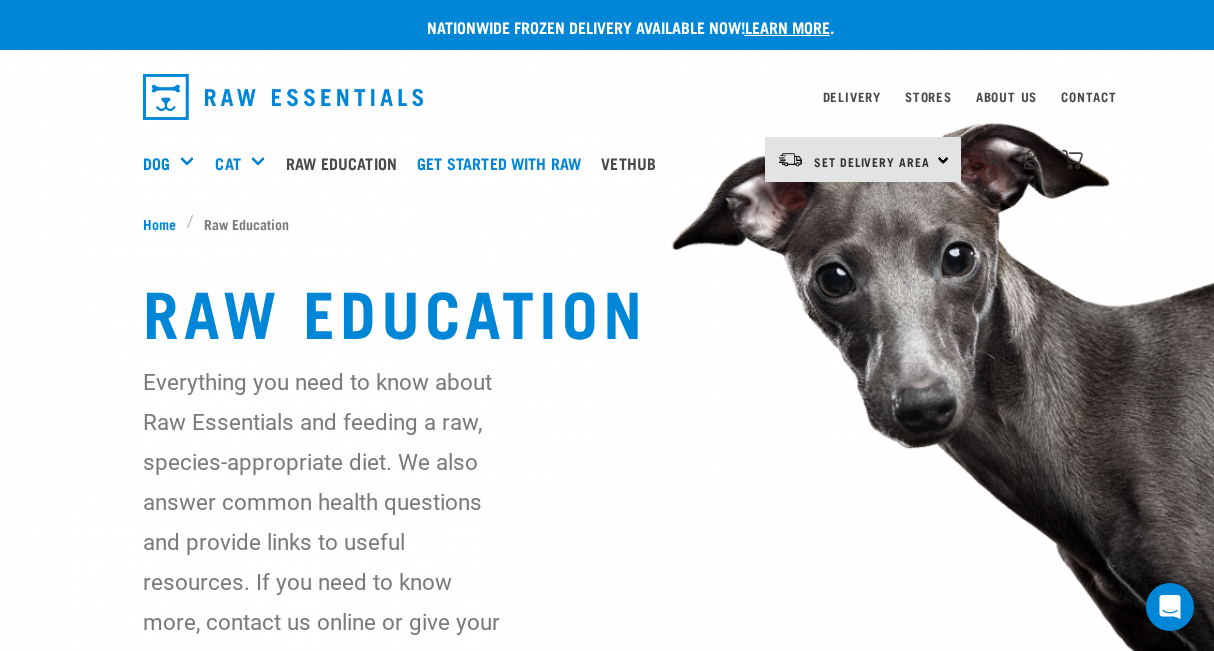 scroll, scrollTop: 0, scrollLeft: 0, axis: both 